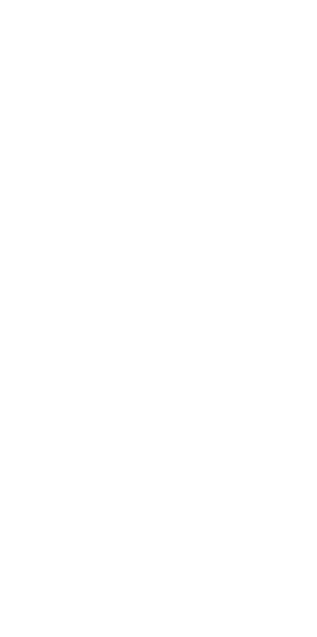 scroll, scrollTop: 0, scrollLeft: 0, axis: both 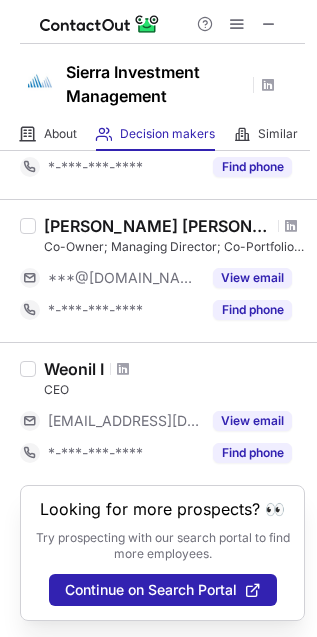 click at bounding box center (162, 22) 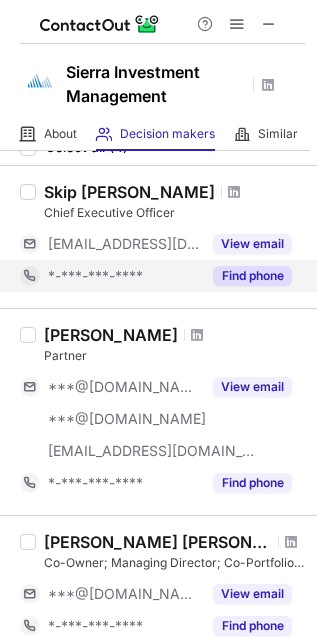 scroll, scrollTop: 133, scrollLeft: 0, axis: vertical 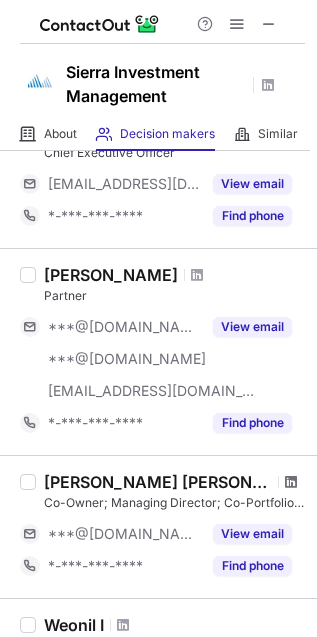 click at bounding box center [291, 482] 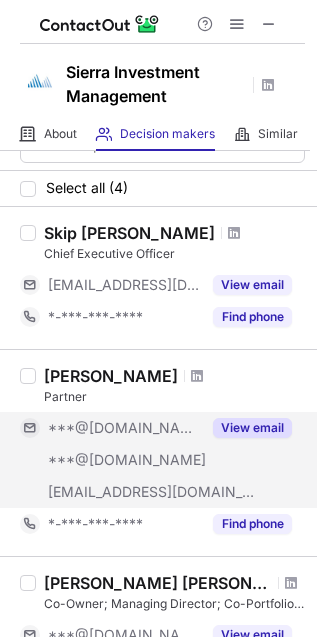 scroll, scrollTop: 0, scrollLeft: 0, axis: both 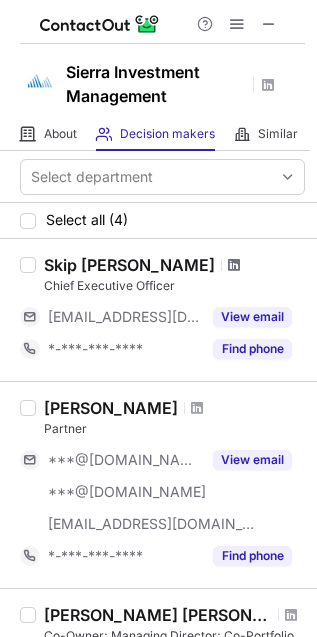 click at bounding box center (234, 265) 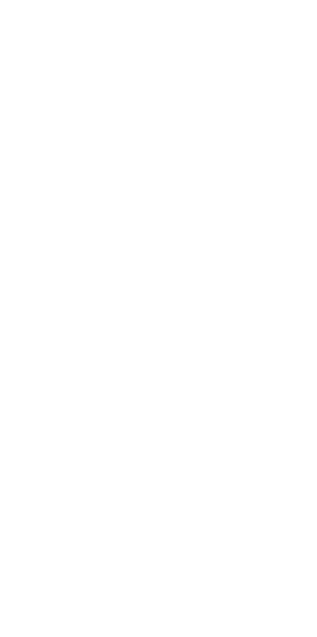 scroll, scrollTop: 0, scrollLeft: 0, axis: both 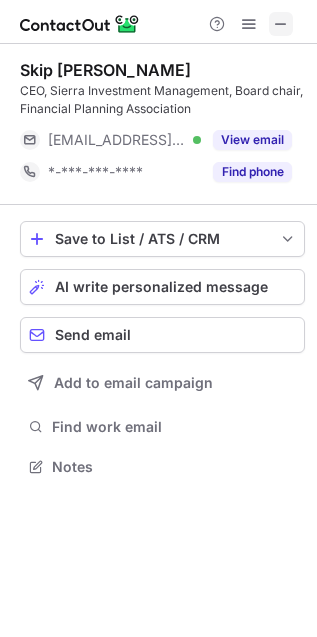 click at bounding box center [281, 24] 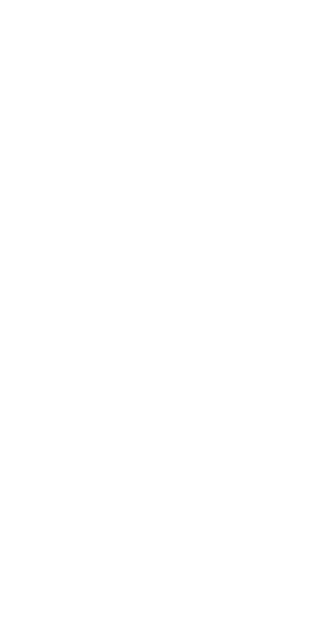 scroll, scrollTop: 0, scrollLeft: 0, axis: both 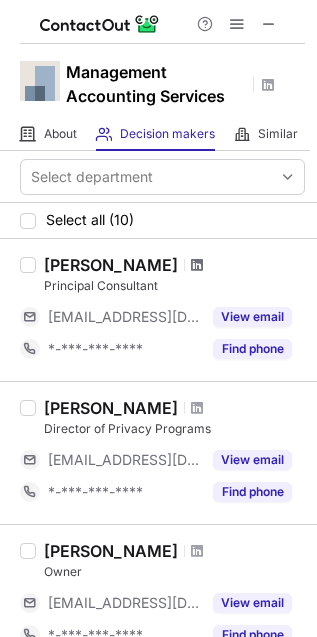 click at bounding box center [197, 265] 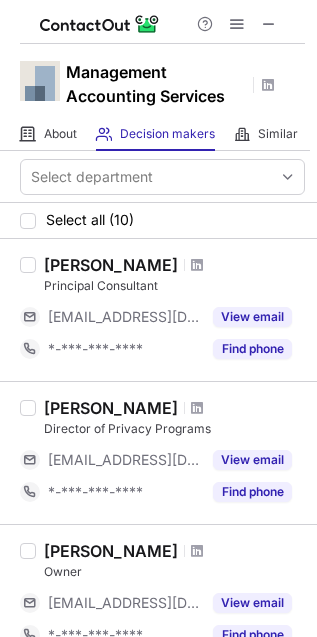 click at bounding box center (197, 408) 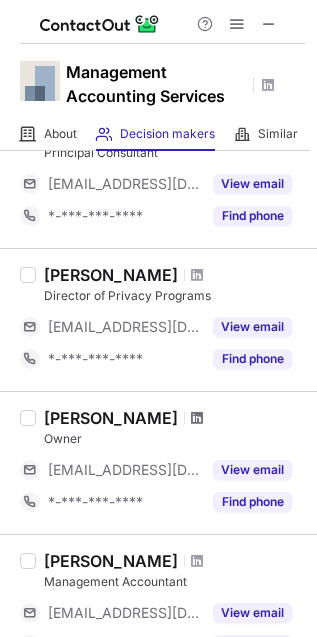 click at bounding box center [197, 418] 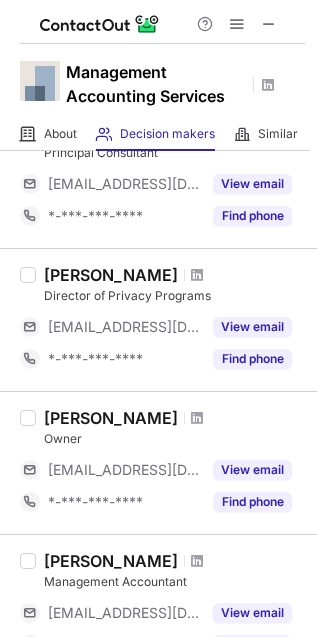 scroll, scrollTop: 400, scrollLeft: 0, axis: vertical 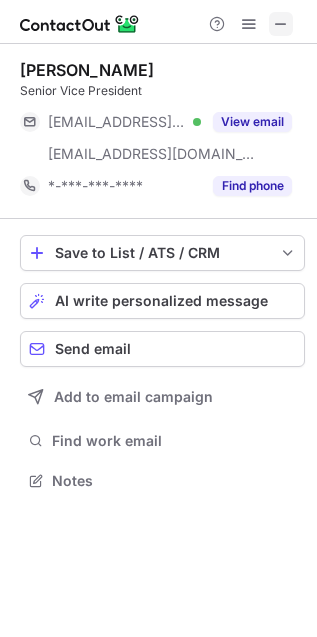 click at bounding box center [281, 24] 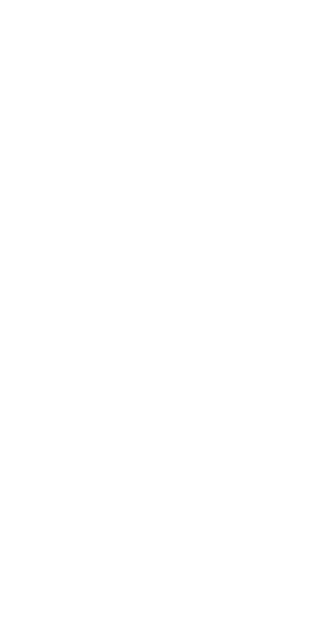 scroll, scrollTop: 0, scrollLeft: 0, axis: both 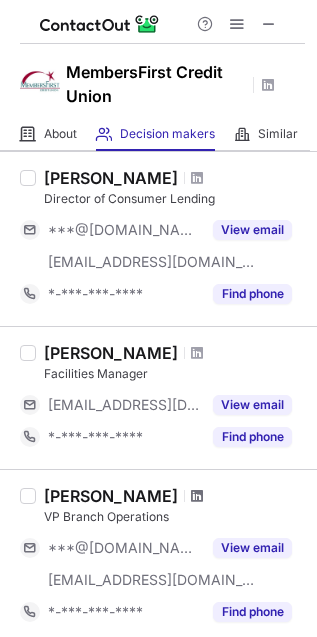 click at bounding box center (197, 496) 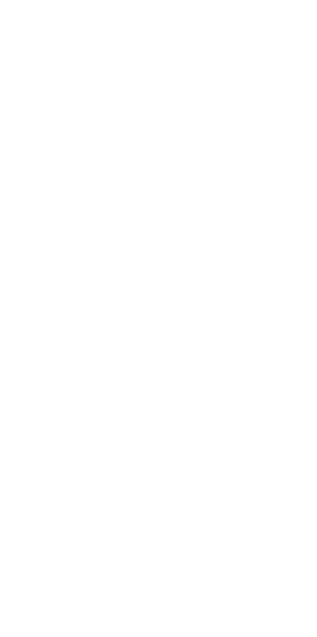 scroll, scrollTop: 0, scrollLeft: 0, axis: both 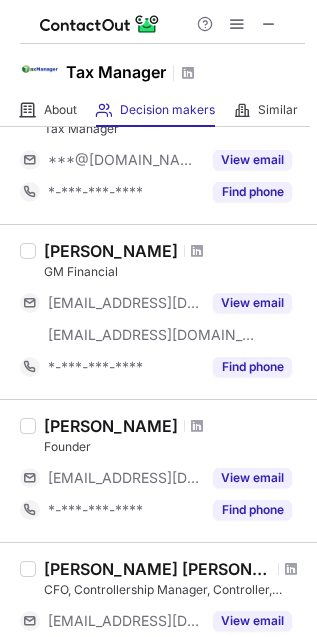 click at bounding box center [197, 426] 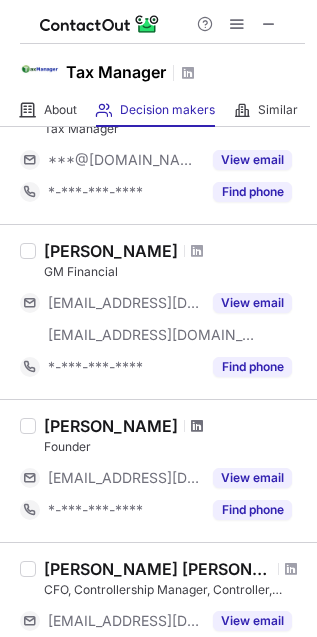 click at bounding box center [197, 426] 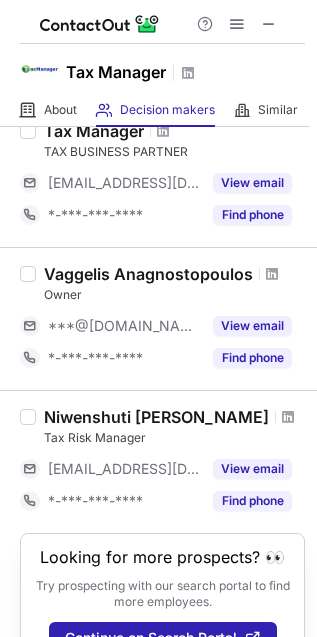 scroll, scrollTop: 649, scrollLeft: 0, axis: vertical 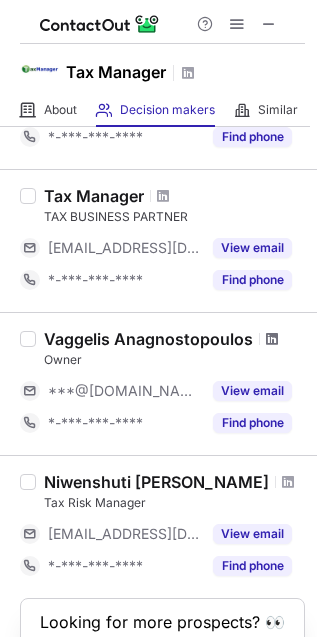 click at bounding box center [272, 339] 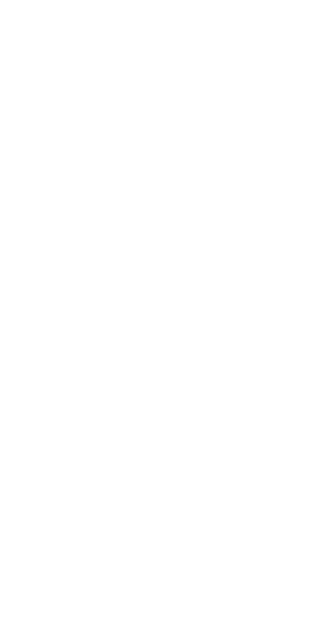 scroll, scrollTop: 0, scrollLeft: 0, axis: both 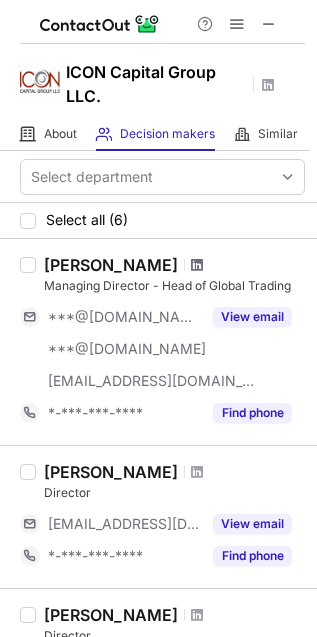 click at bounding box center (197, 265) 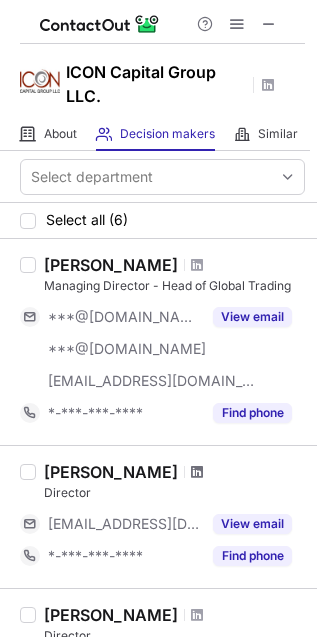 click at bounding box center (197, 472) 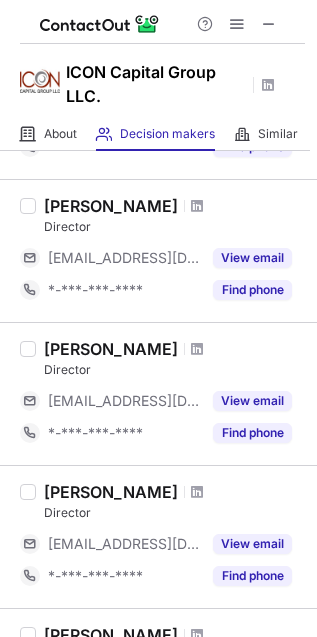 scroll, scrollTop: 696, scrollLeft: 0, axis: vertical 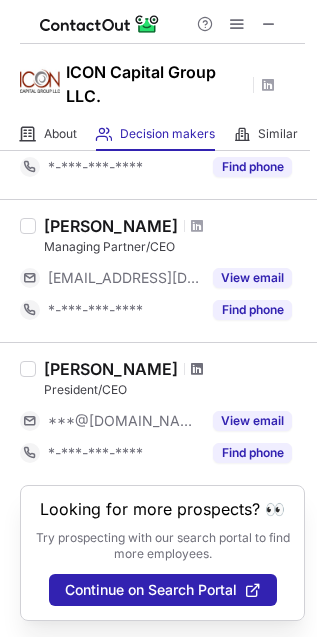 click at bounding box center [197, 369] 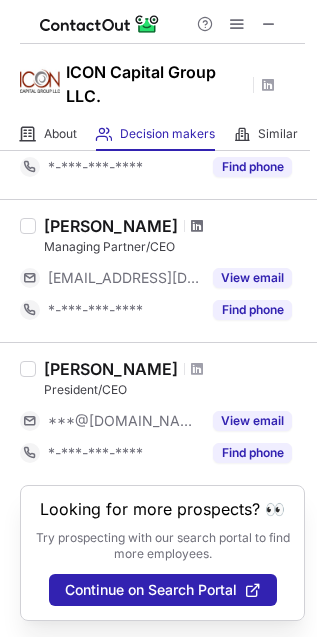 click at bounding box center [197, 226] 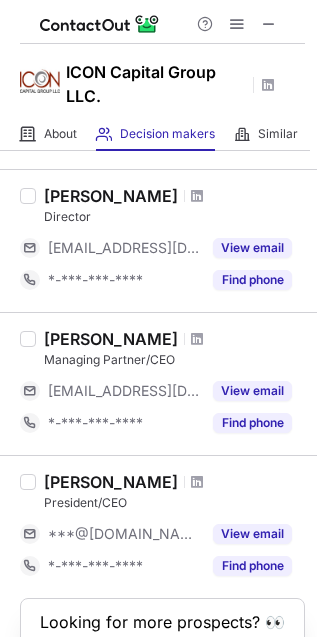 click at bounding box center [197, 196] 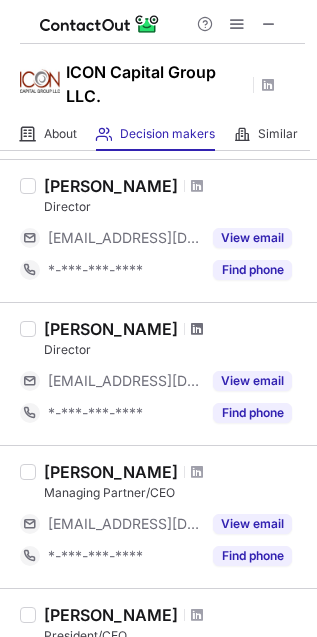 click at bounding box center (197, 329) 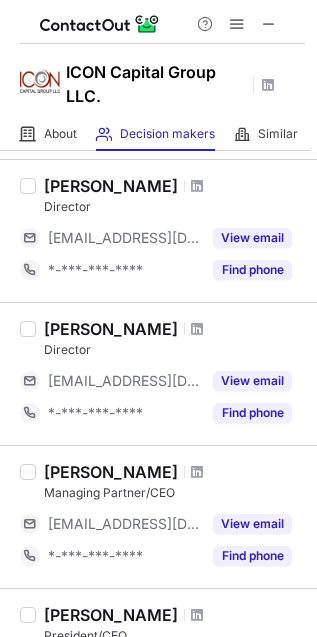 click at bounding box center [197, 186] 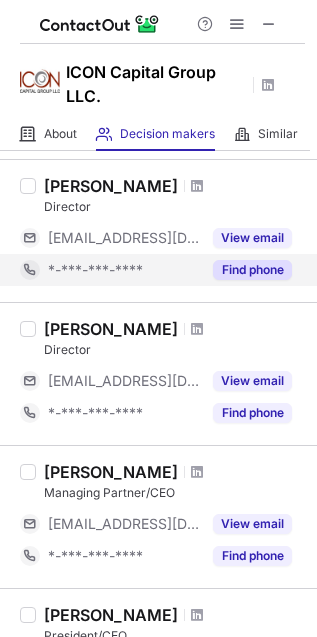 scroll, scrollTop: 296, scrollLeft: 0, axis: vertical 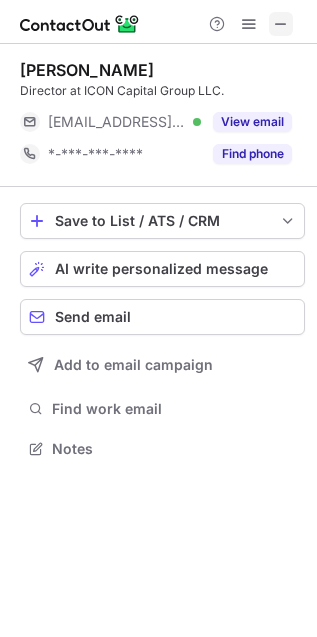 click at bounding box center [281, 24] 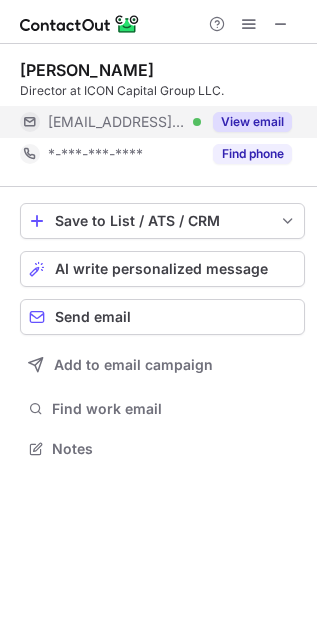 click on "View email" at bounding box center (252, 122) 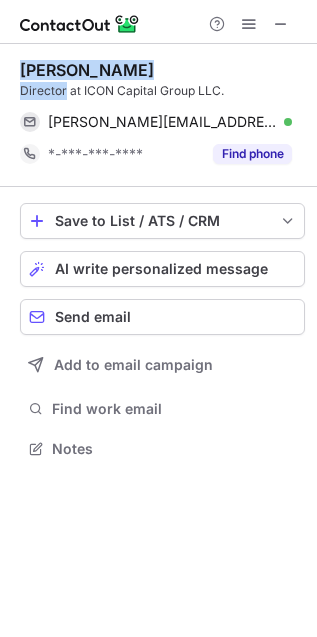 drag, startPoint x: 61, startPoint y: 82, endPoint x: 16, endPoint y: 48, distance: 56.400356 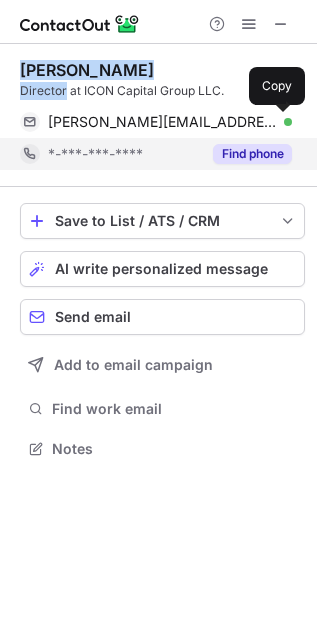 drag, startPoint x: 276, startPoint y: 121, endPoint x: 287, endPoint y: 139, distance: 21.095022 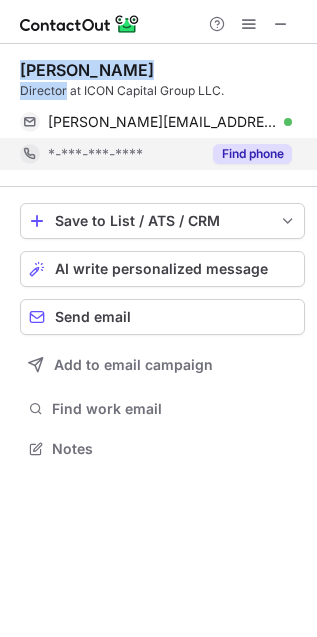 type 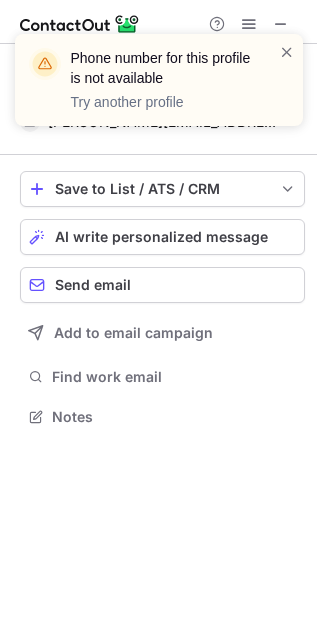 scroll, scrollTop: 402, scrollLeft: 317, axis: both 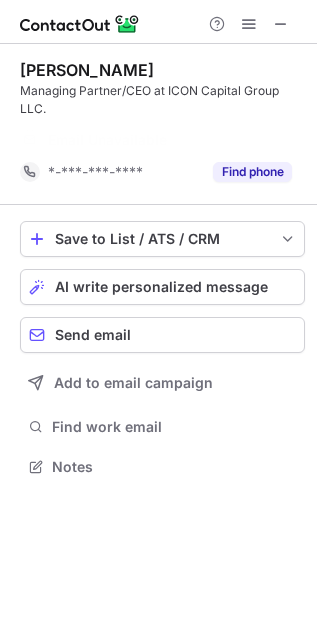 click at bounding box center [281, 24] 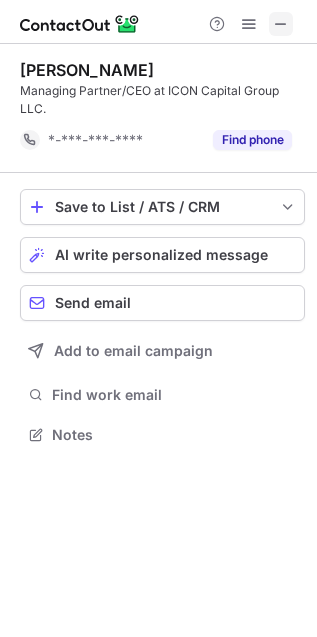 click at bounding box center [281, 24] 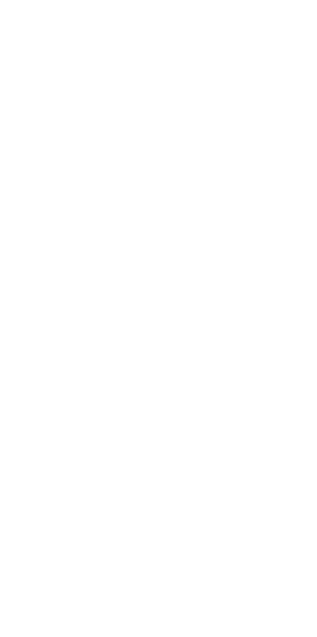 scroll, scrollTop: 0, scrollLeft: 0, axis: both 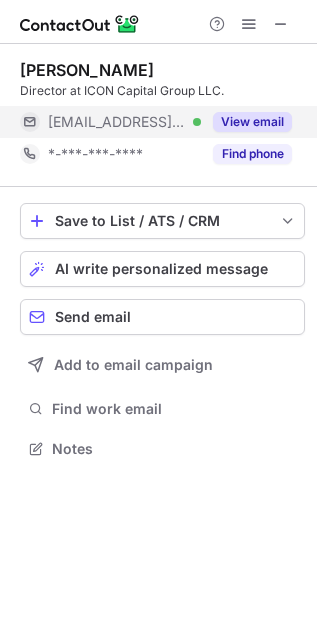 click on "View email" at bounding box center [252, 122] 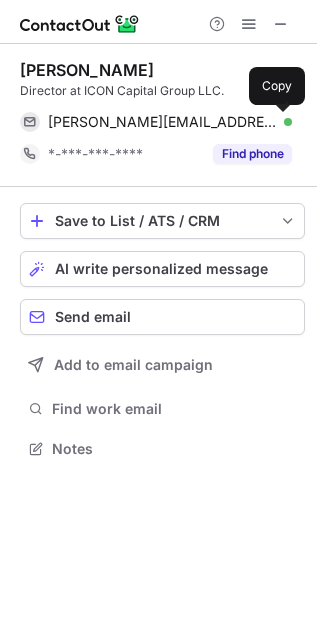 click at bounding box center [282, 122] 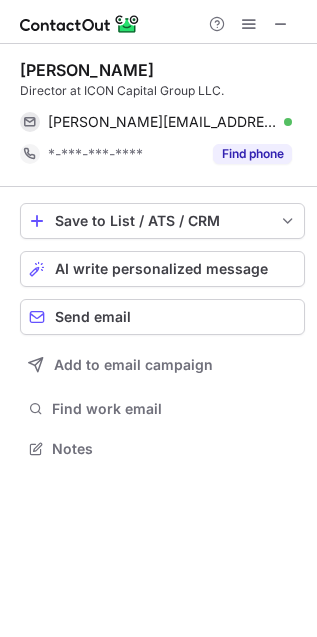 type 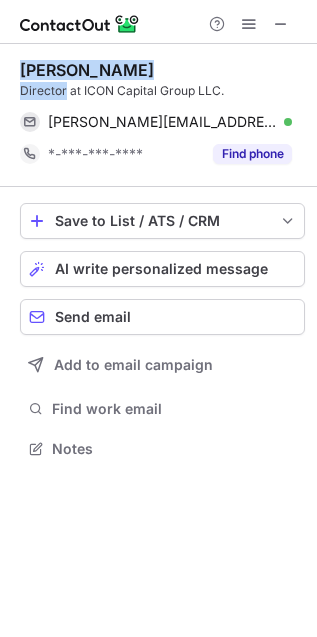 drag, startPoint x: 64, startPoint y: 91, endPoint x: 21, endPoint y: 64, distance: 50.77401 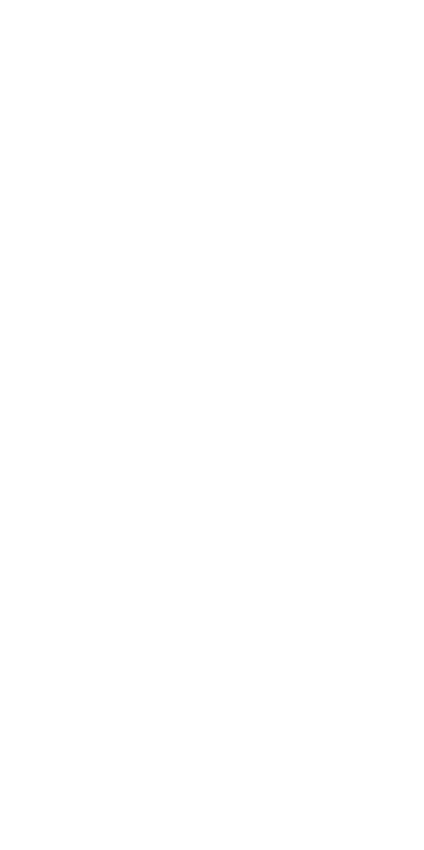 scroll, scrollTop: 0, scrollLeft: 0, axis: both 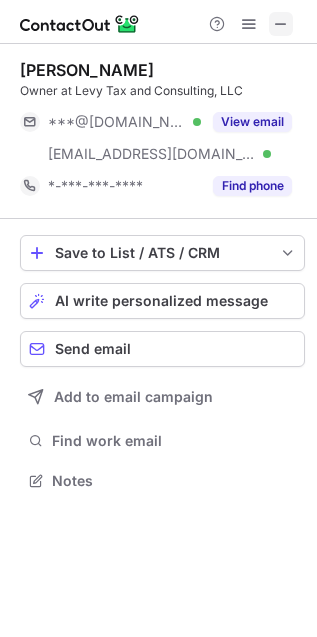 click at bounding box center (281, 24) 